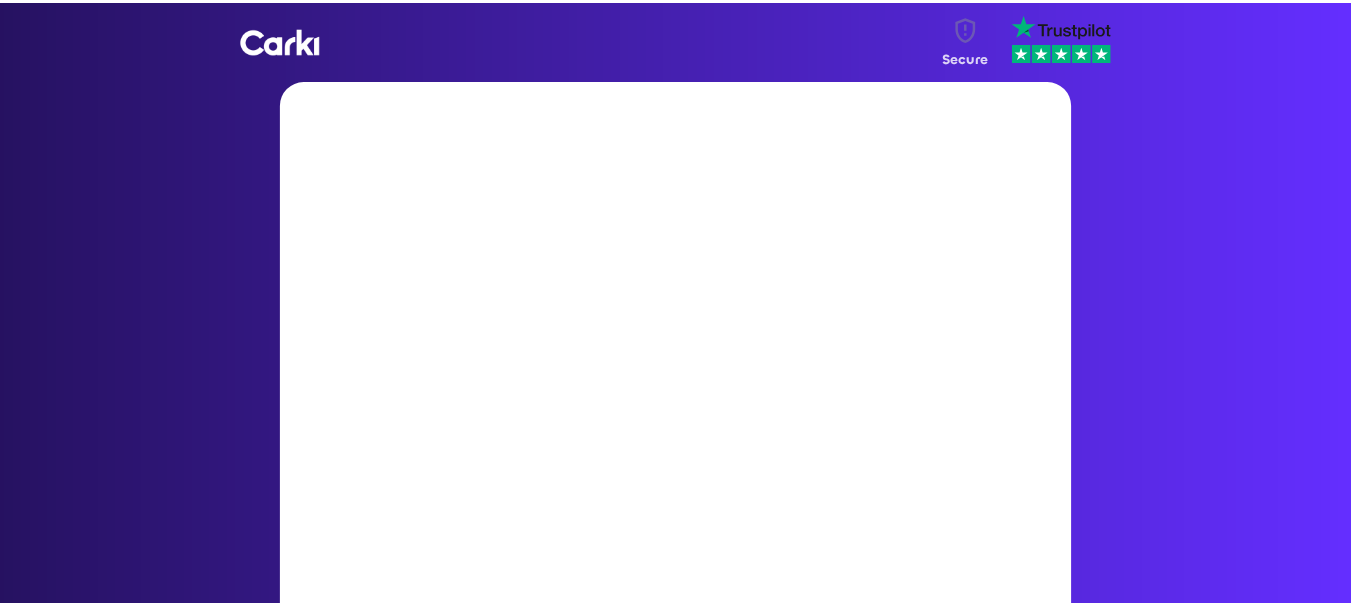 scroll, scrollTop: 0, scrollLeft: 0, axis: both 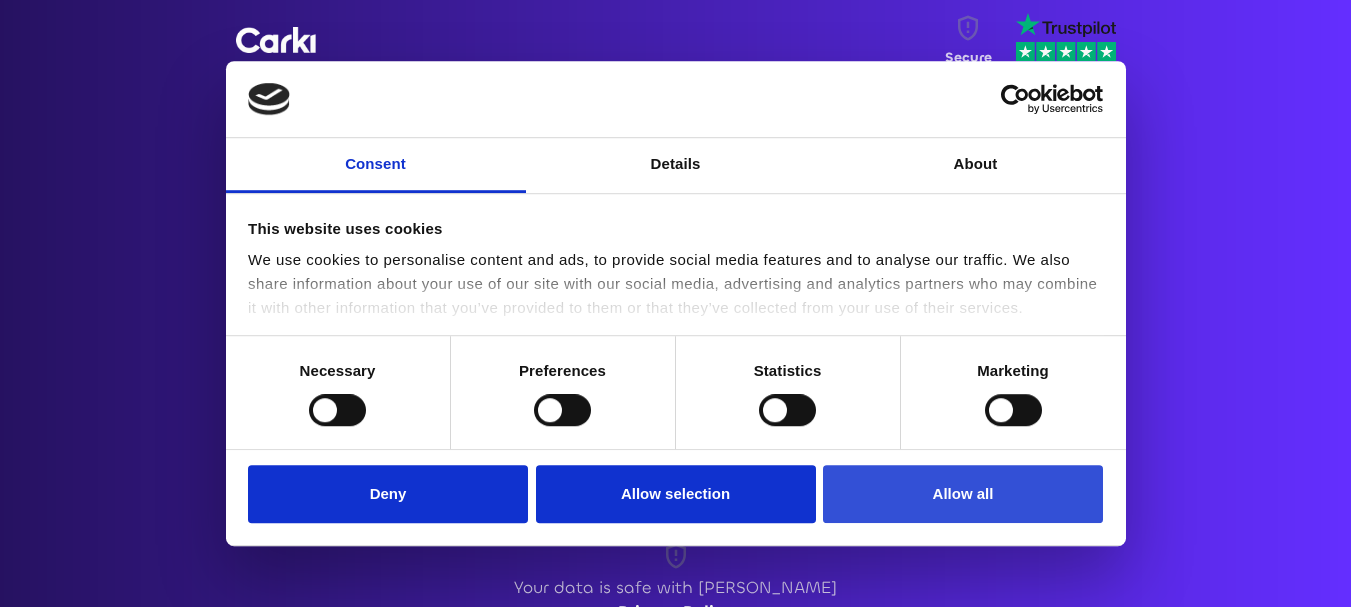 click on "Allow all" at bounding box center [963, 494] 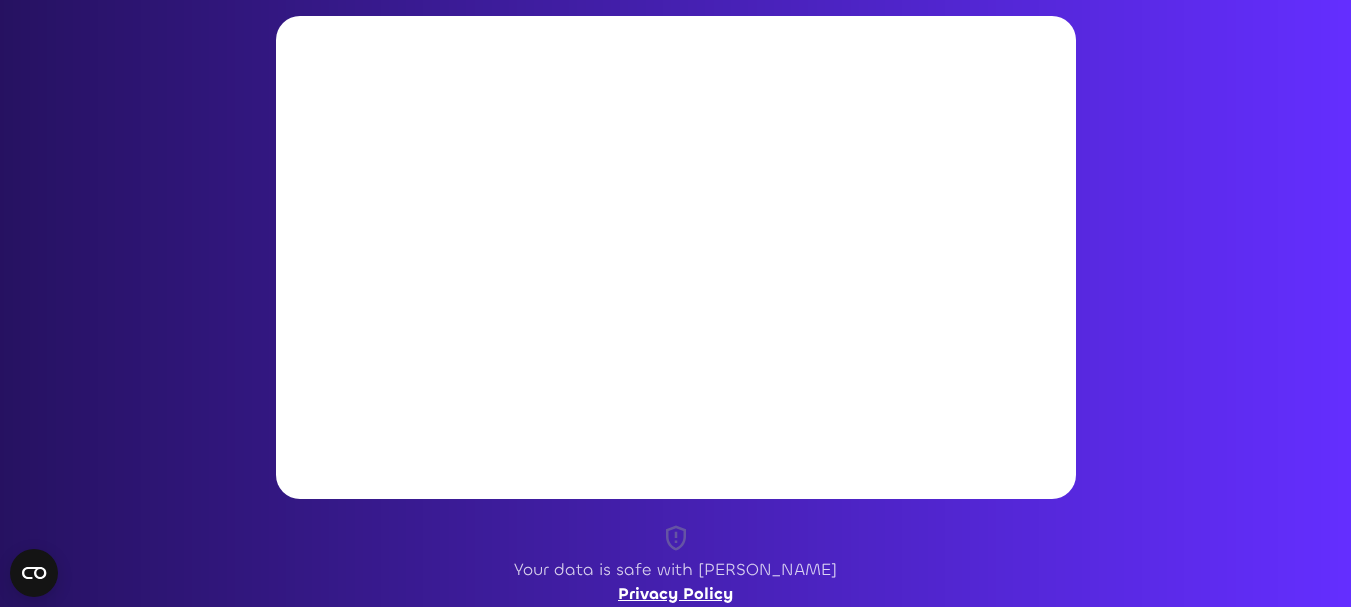 scroll, scrollTop: 0, scrollLeft: 0, axis: both 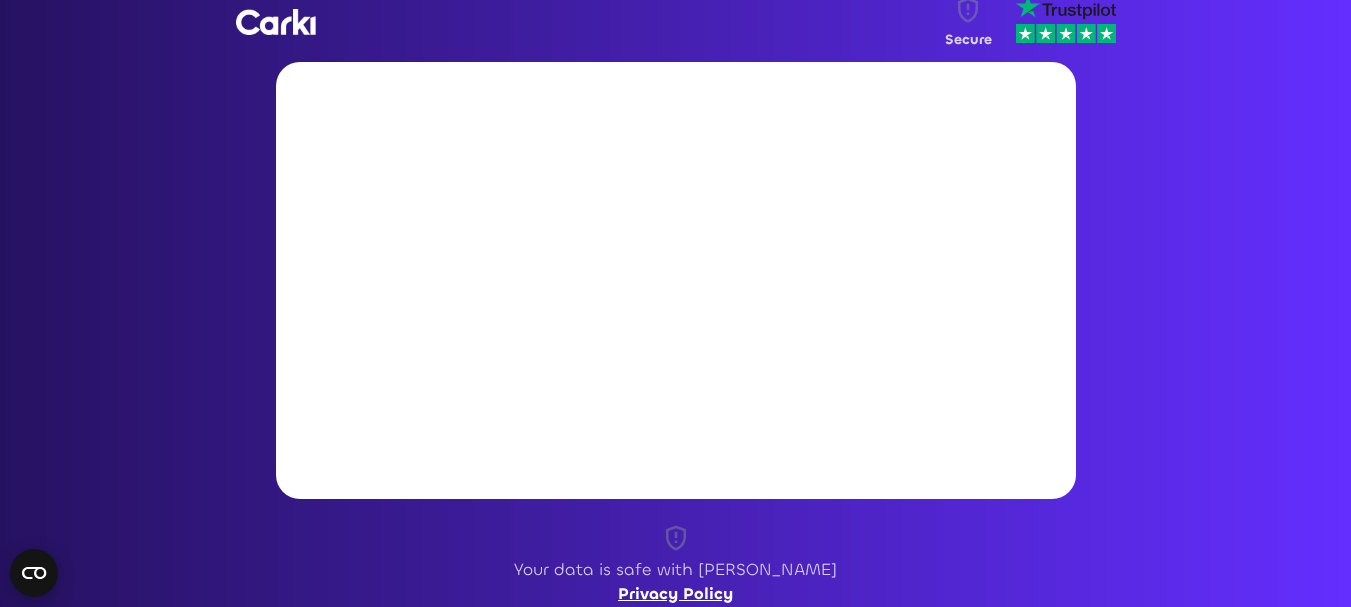 click 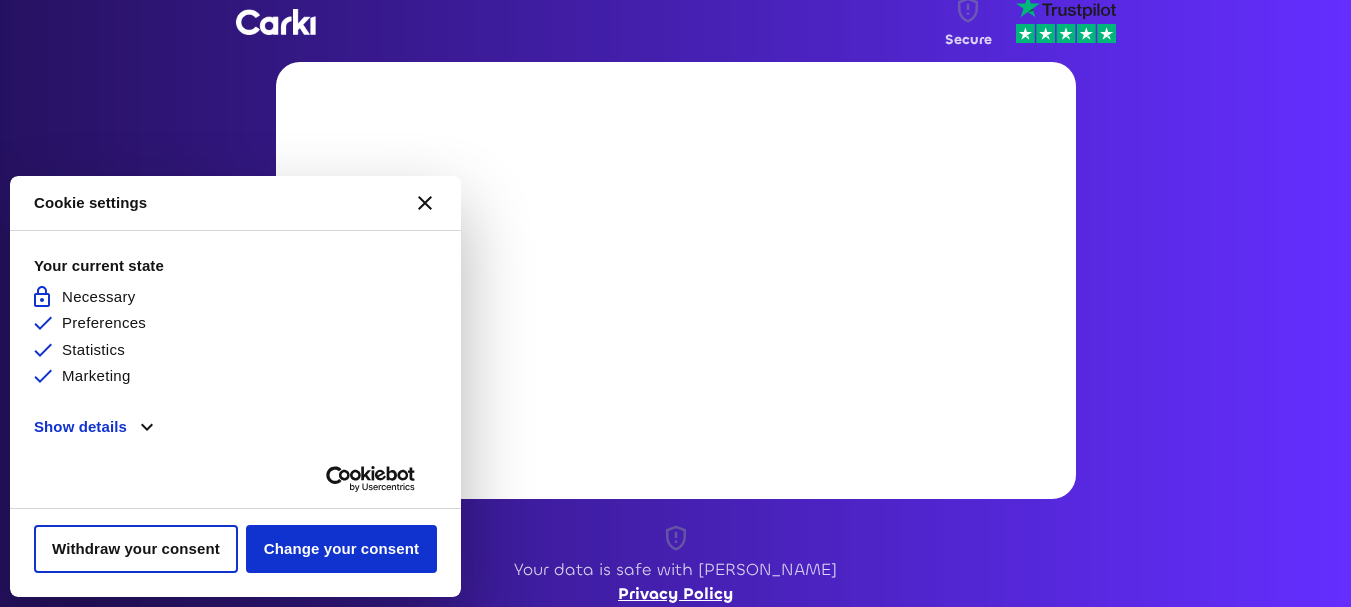 click at bounding box center (276, 22) 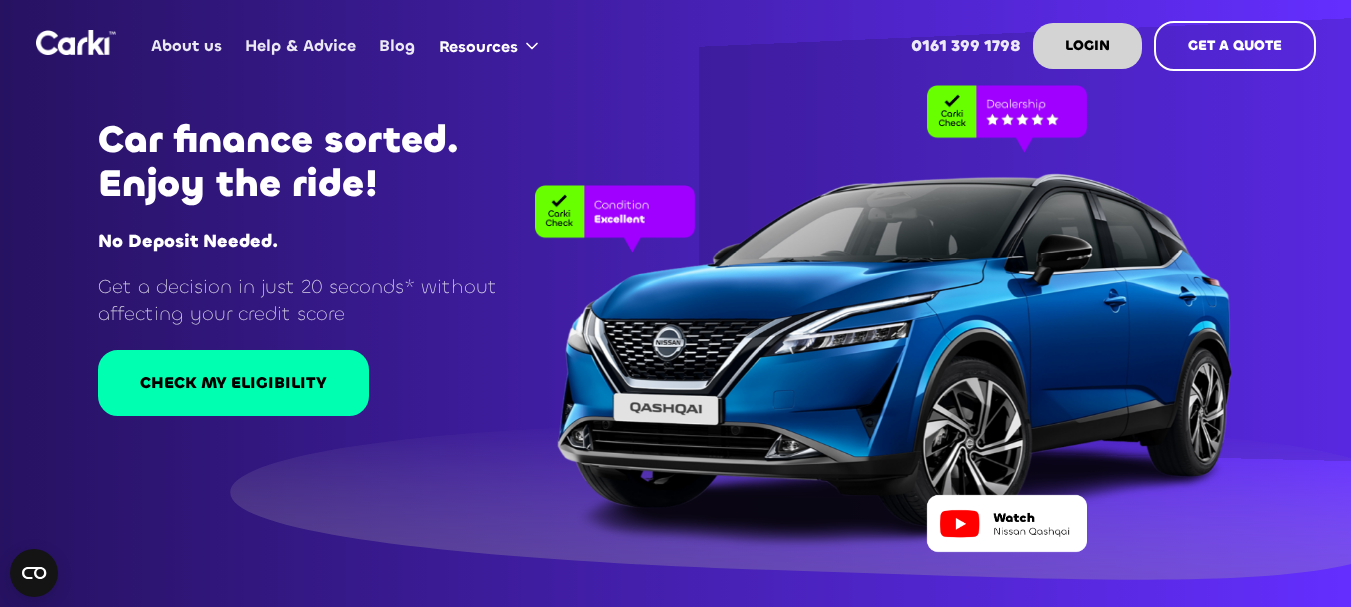 scroll, scrollTop: 0, scrollLeft: 0, axis: both 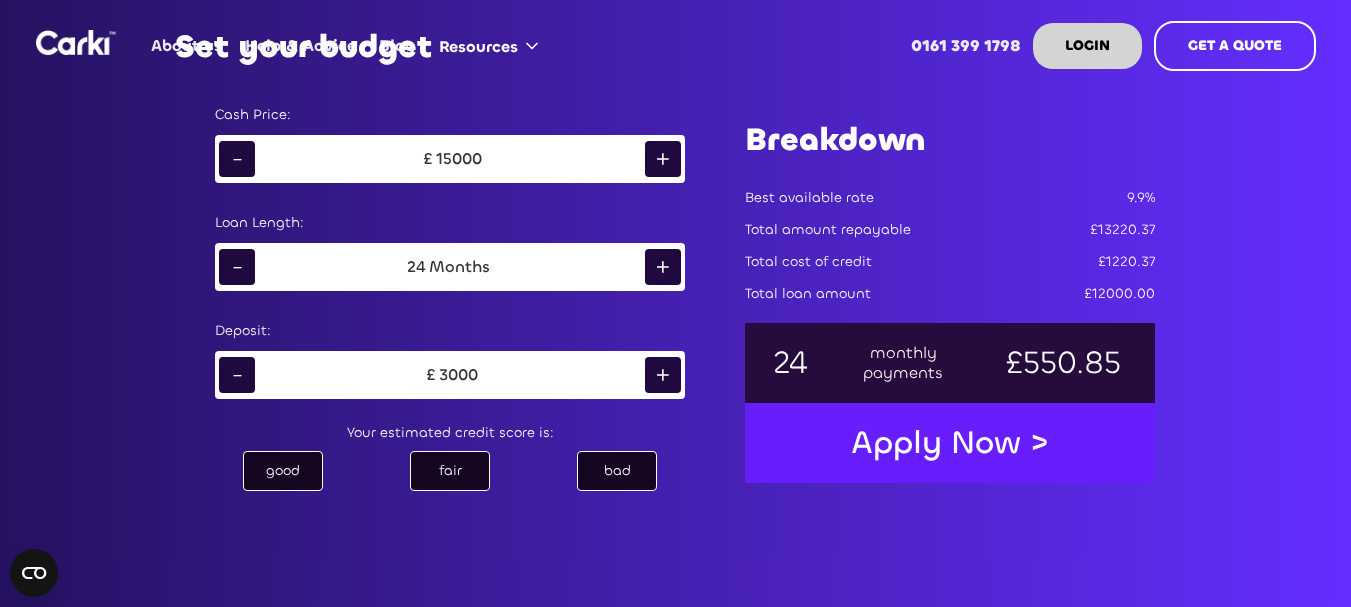 click on "-" at bounding box center (237, 159) 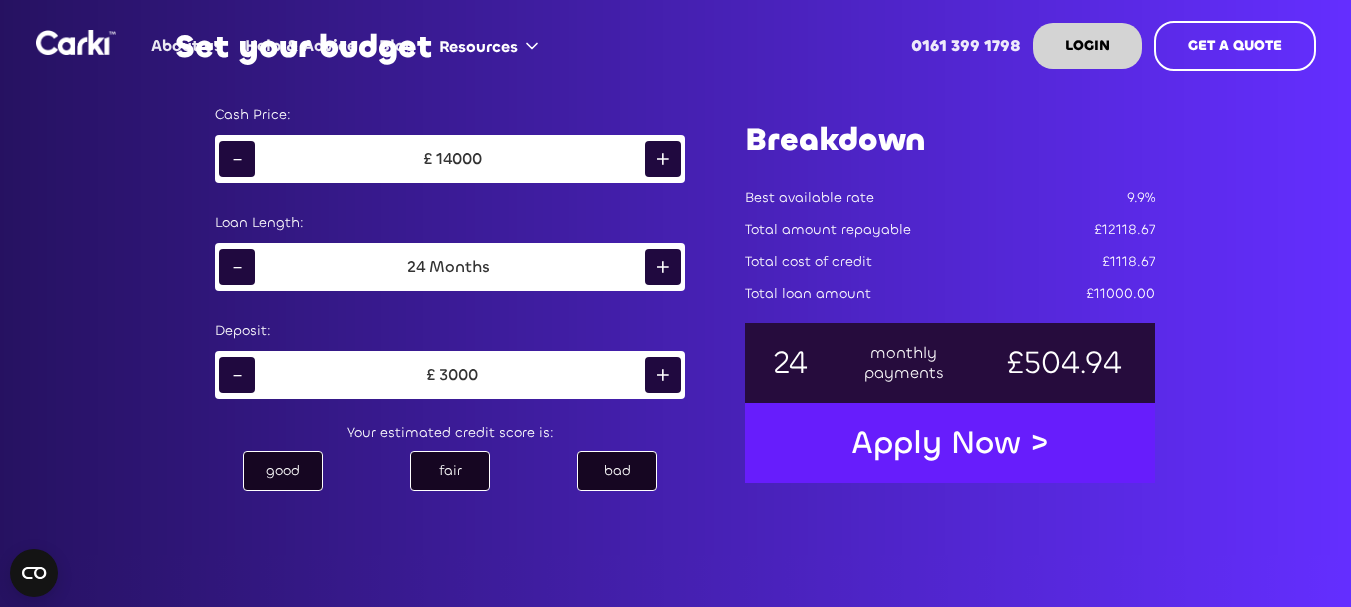 click on "-" at bounding box center [237, 159] 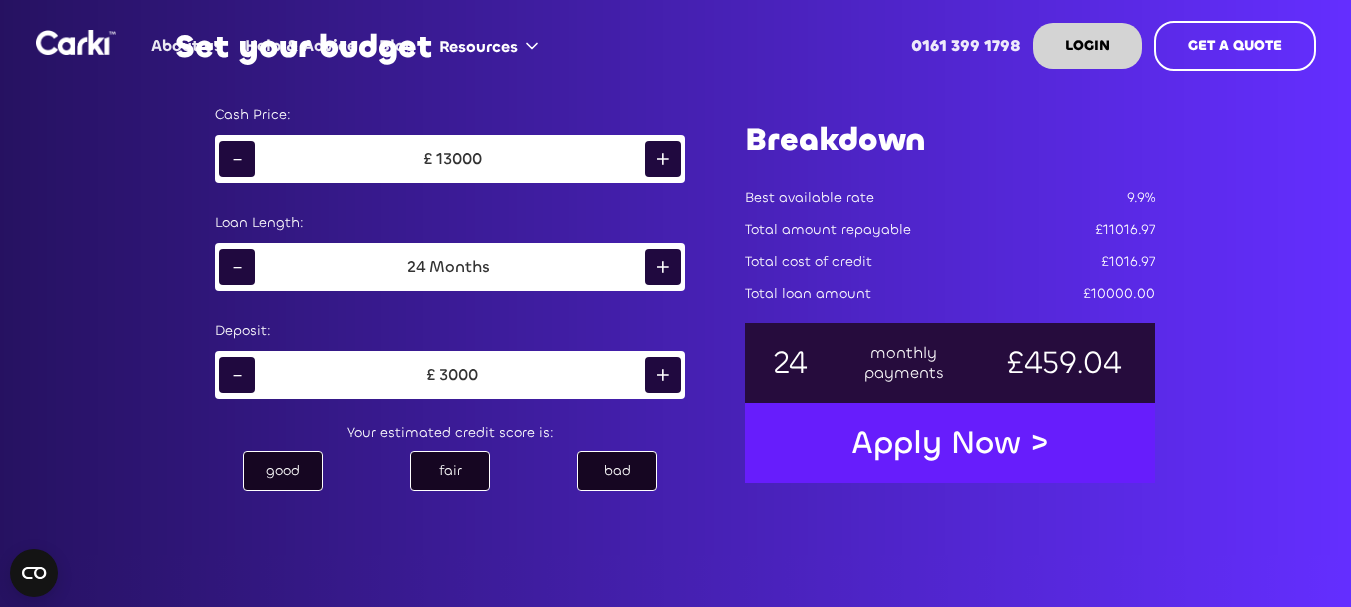 click on "-" at bounding box center (237, 159) 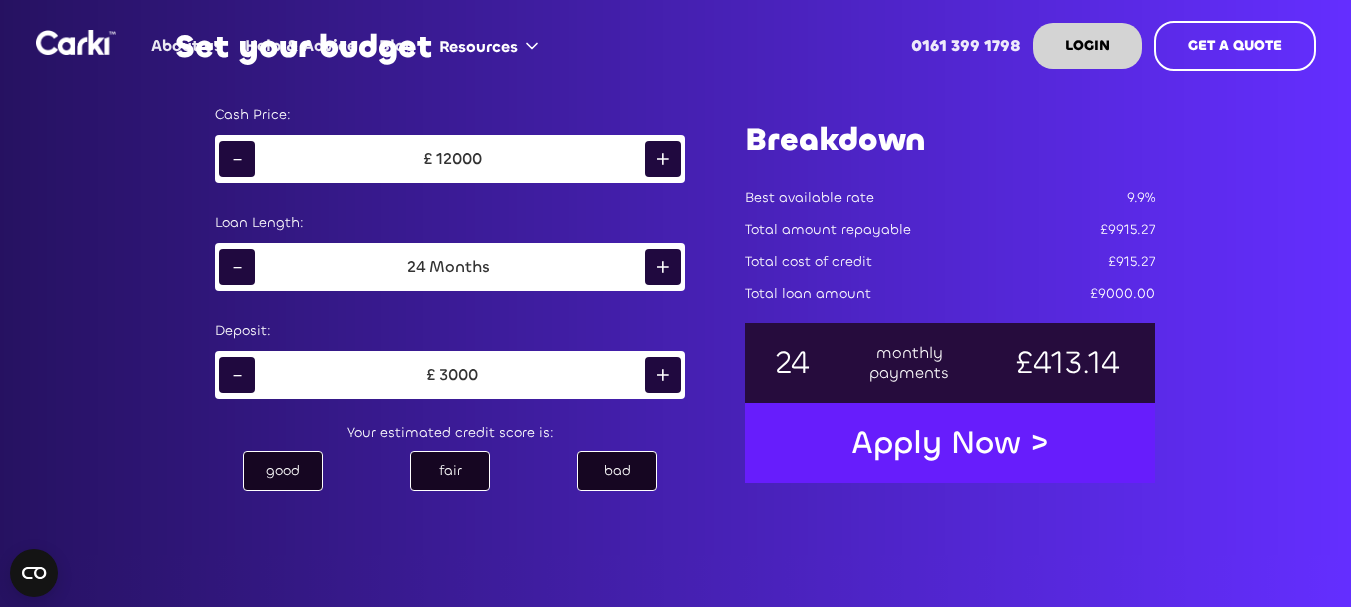 click on "-" at bounding box center (237, 159) 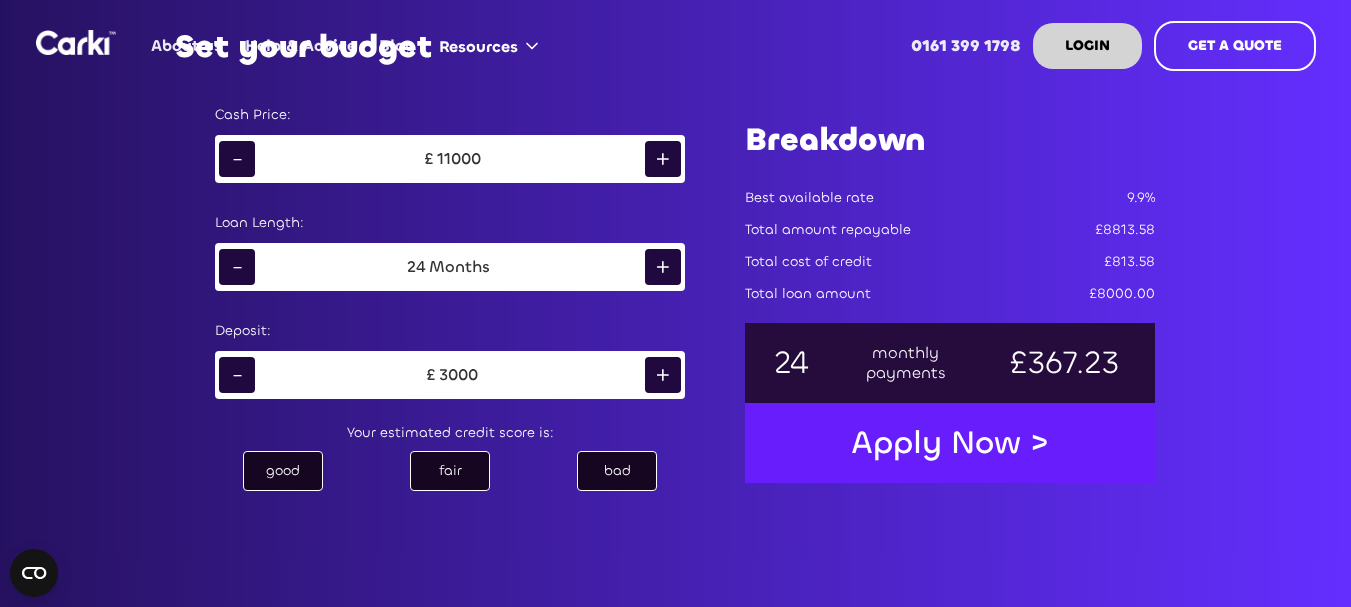 click on "-" at bounding box center [237, 159] 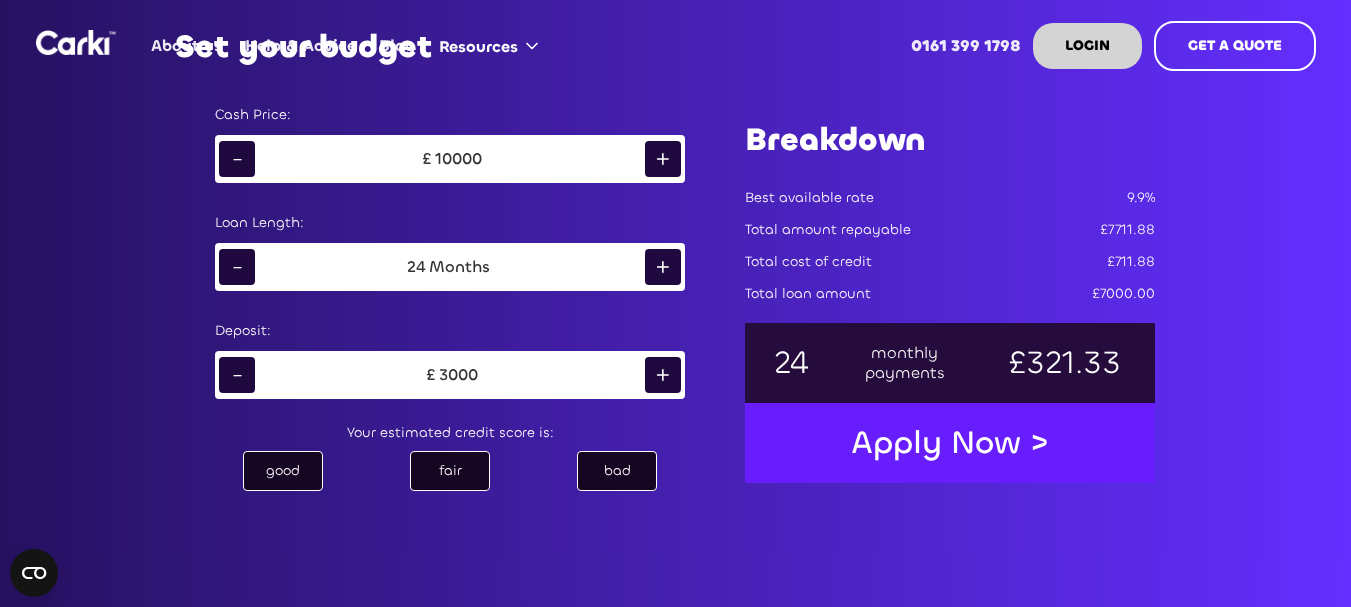 click on "good" at bounding box center [283, 471] 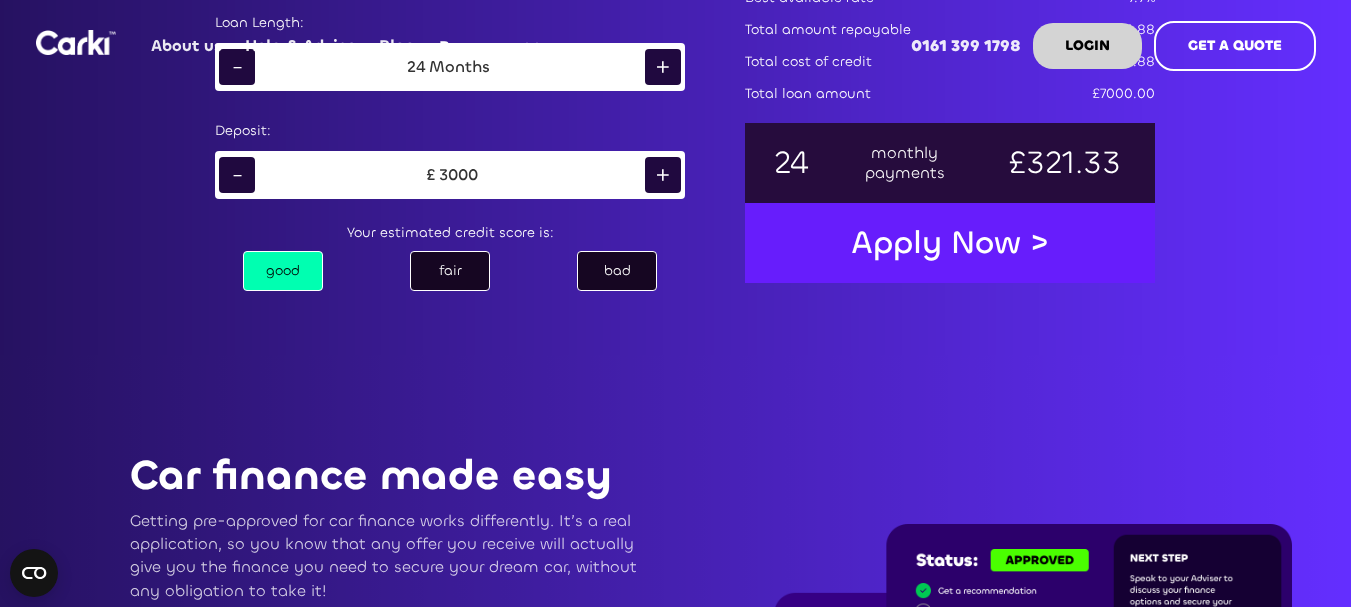 scroll, scrollTop: 1000, scrollLeft: 0, axis: vertical 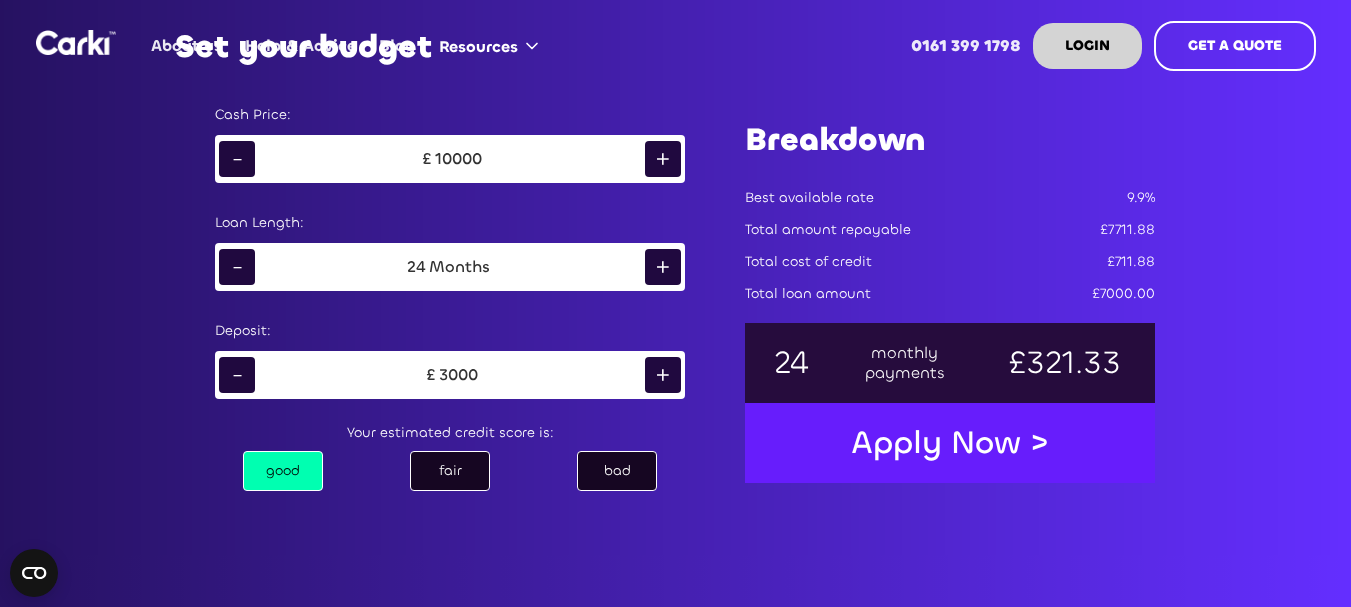 click on "+" at bounding box center [663, 267] 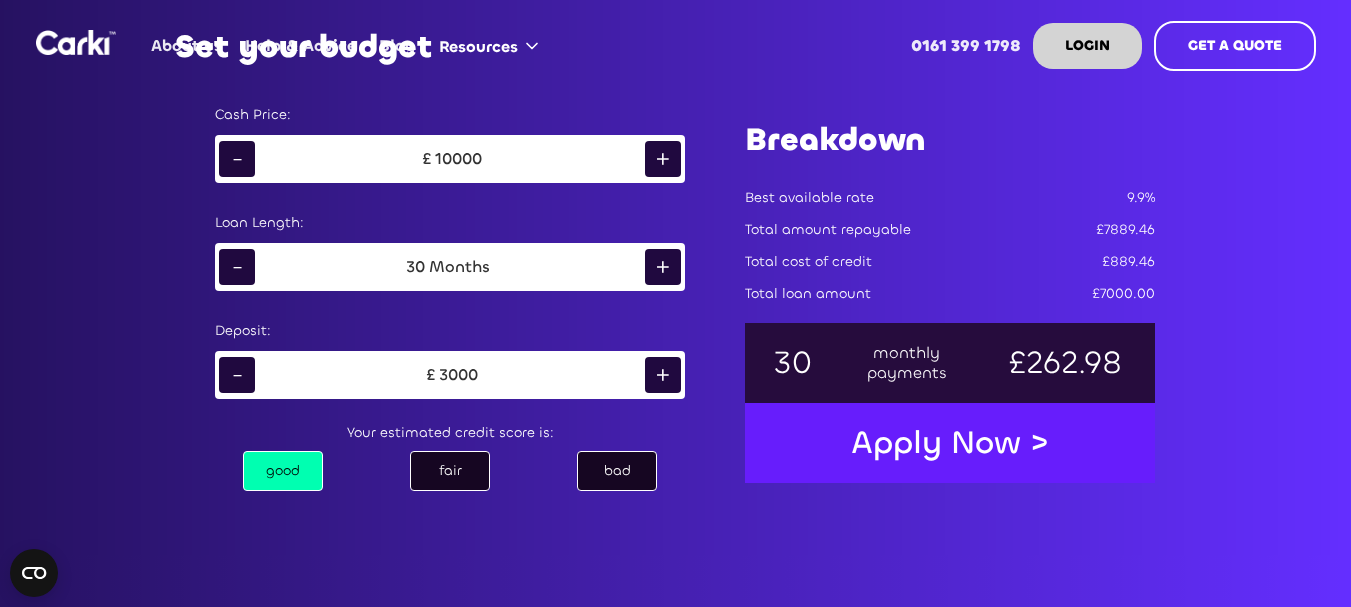 click on "+" at bounding box center (663, 267) 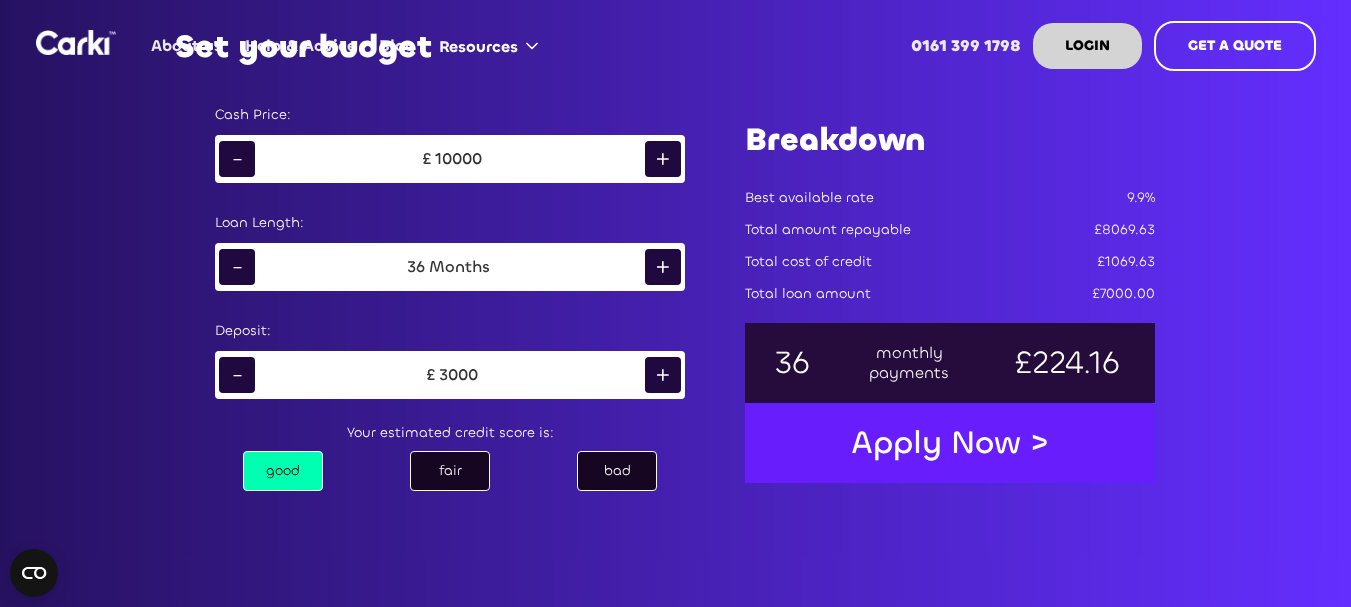 click on "-" at bounding box center [237, 267] 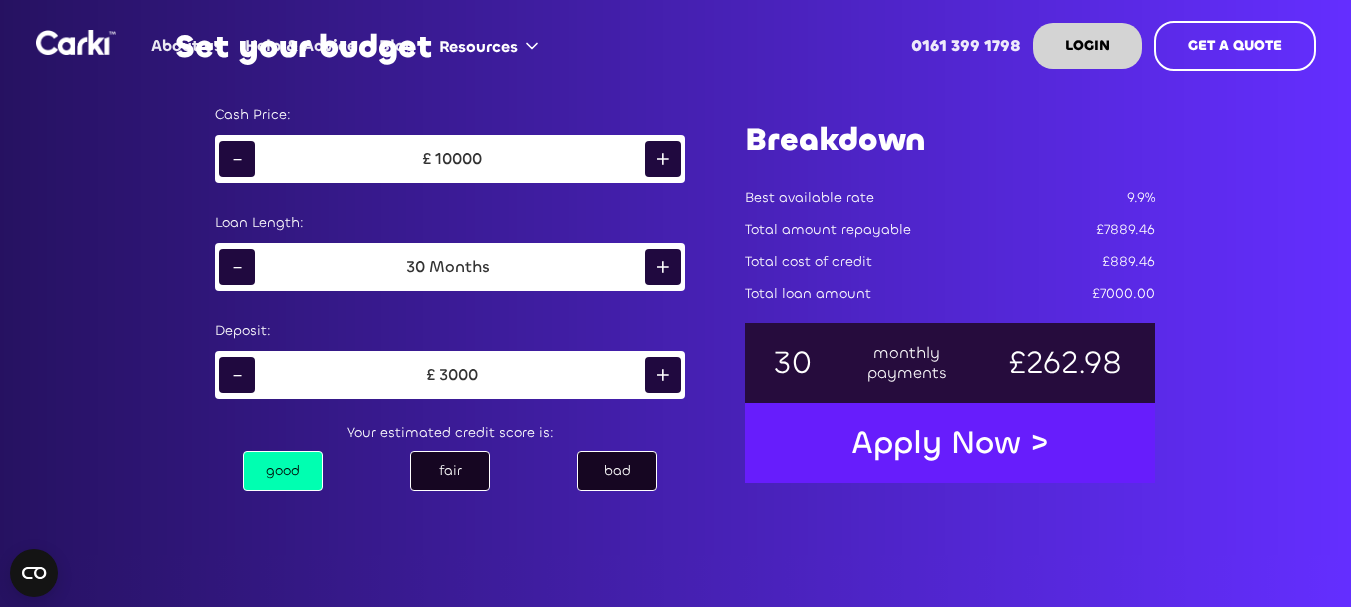 click on "-" at bounding box center [237, 267] 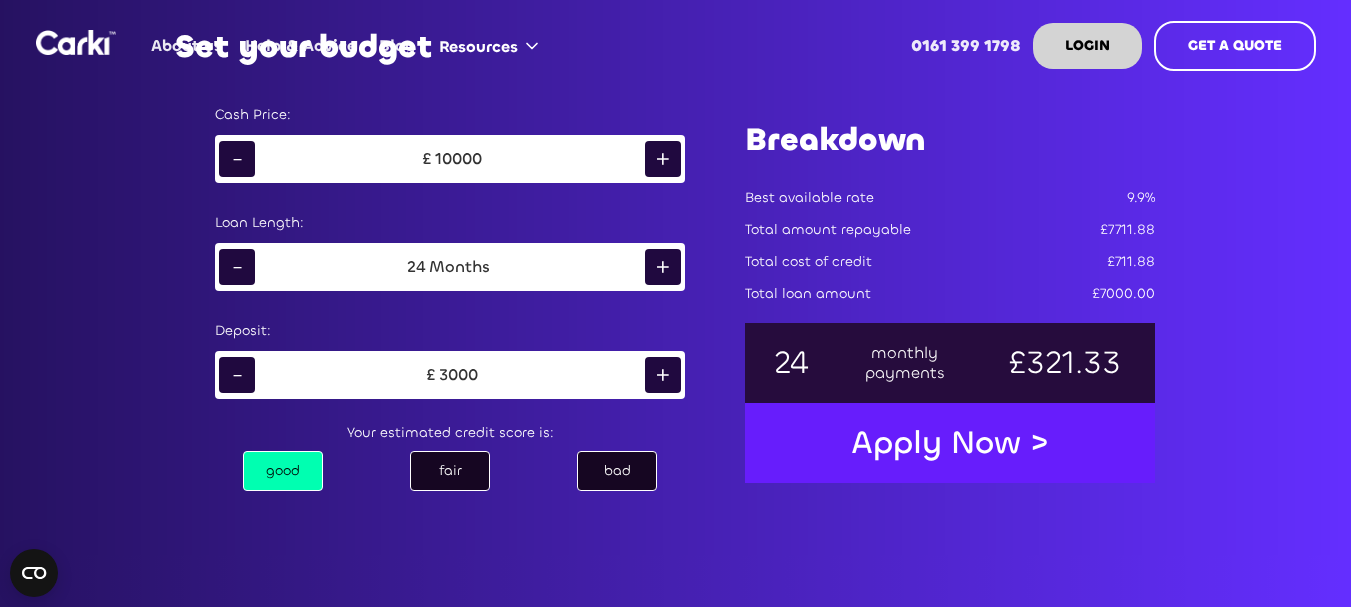 click on "-" at bounding box center [237, 159] 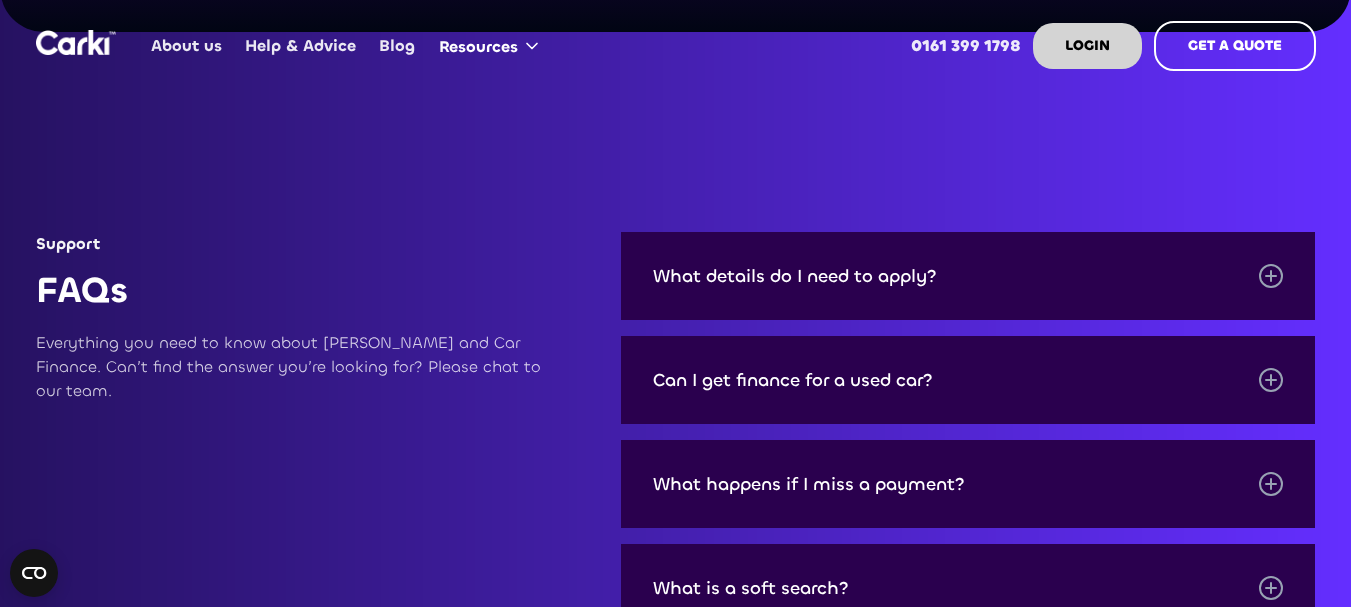 scroll, scrollTop: 6200, scrollLeft: 0, axis: vertical 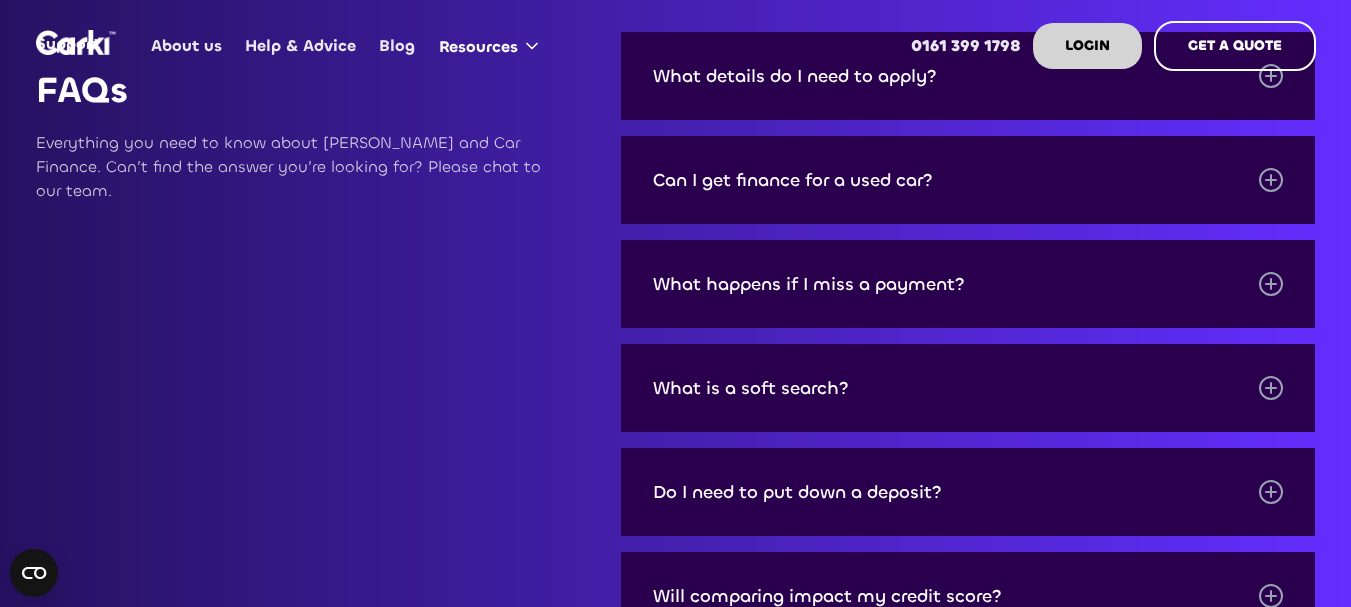 click on "Can I get finance for a used car?" at bounding box center (793, 180) 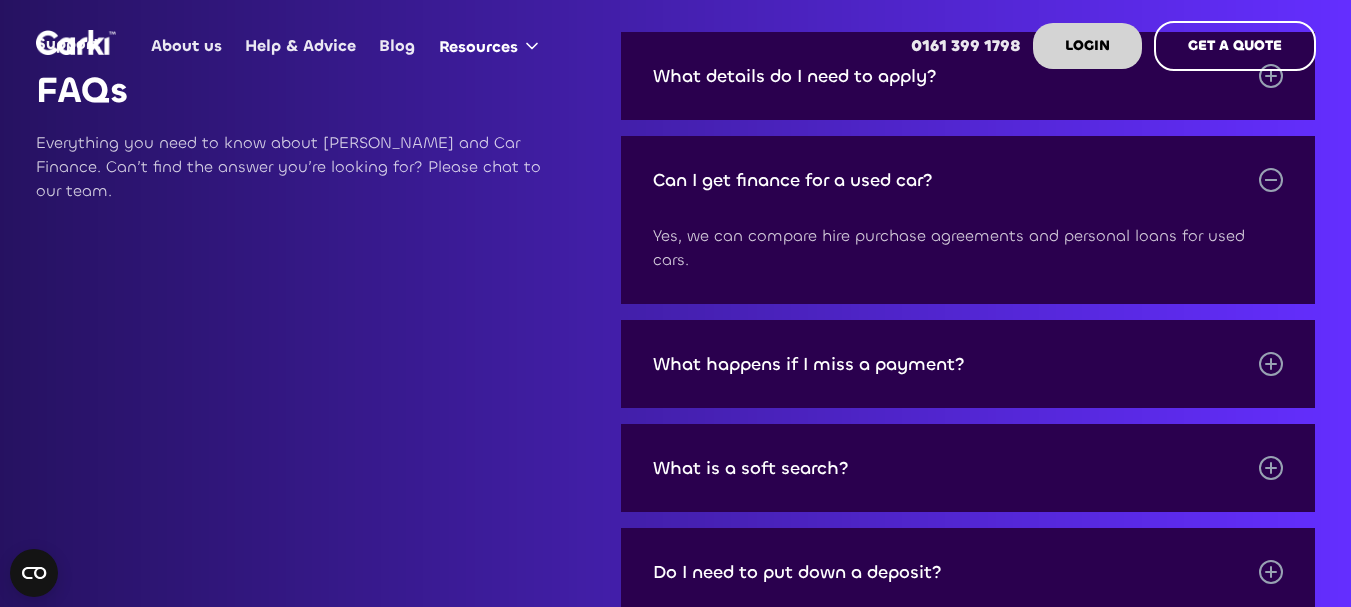 scroll, scrollTop: 6400, scrollLeft: 0, axis: vertical 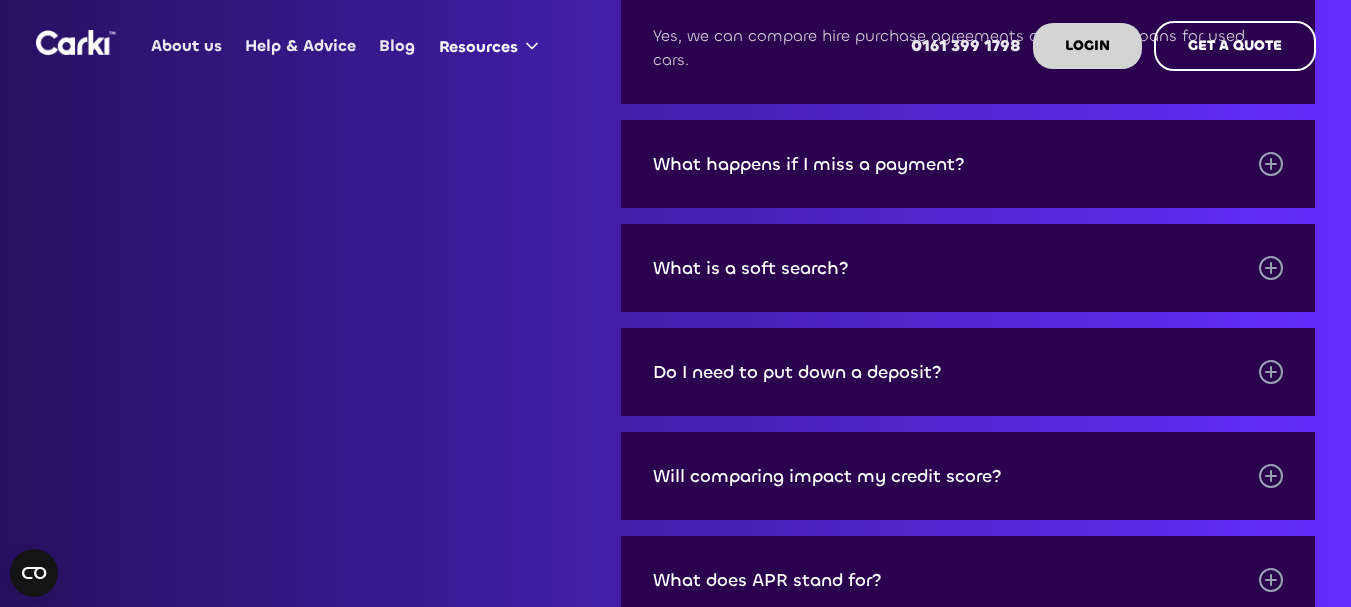 click on "Do I need to put down a deposit?" at bounding box center [968, 372] 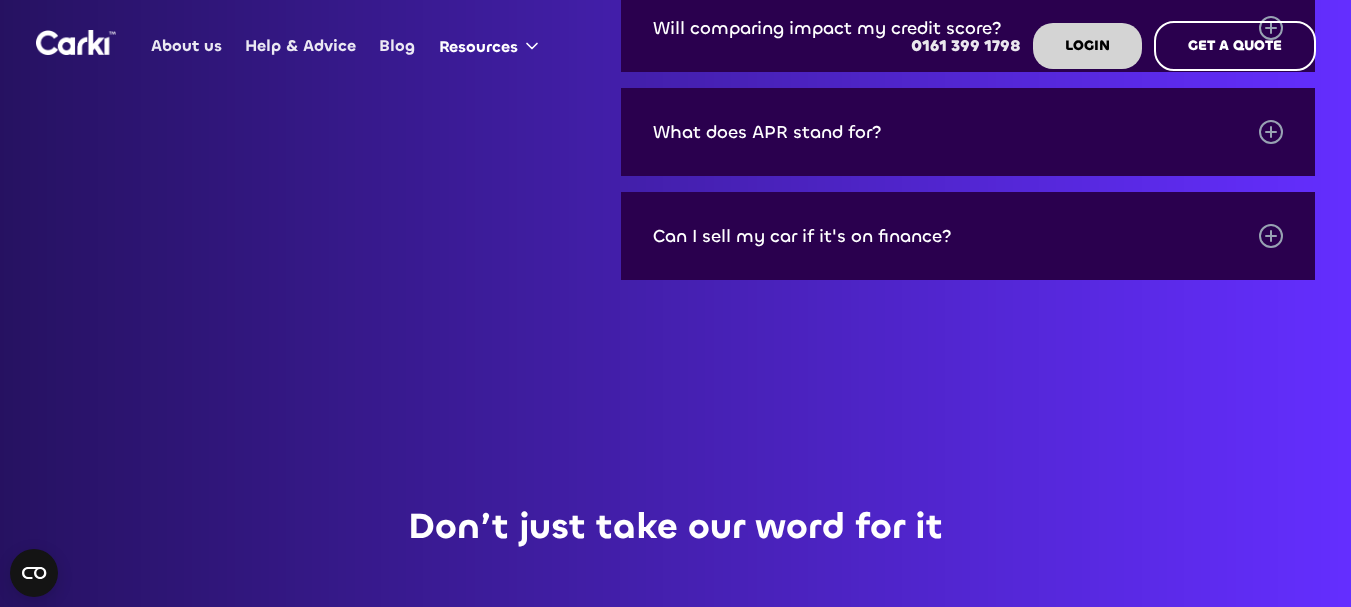scroll, scrollTop: 7400, scrollLeft: 0, axis: vertical 